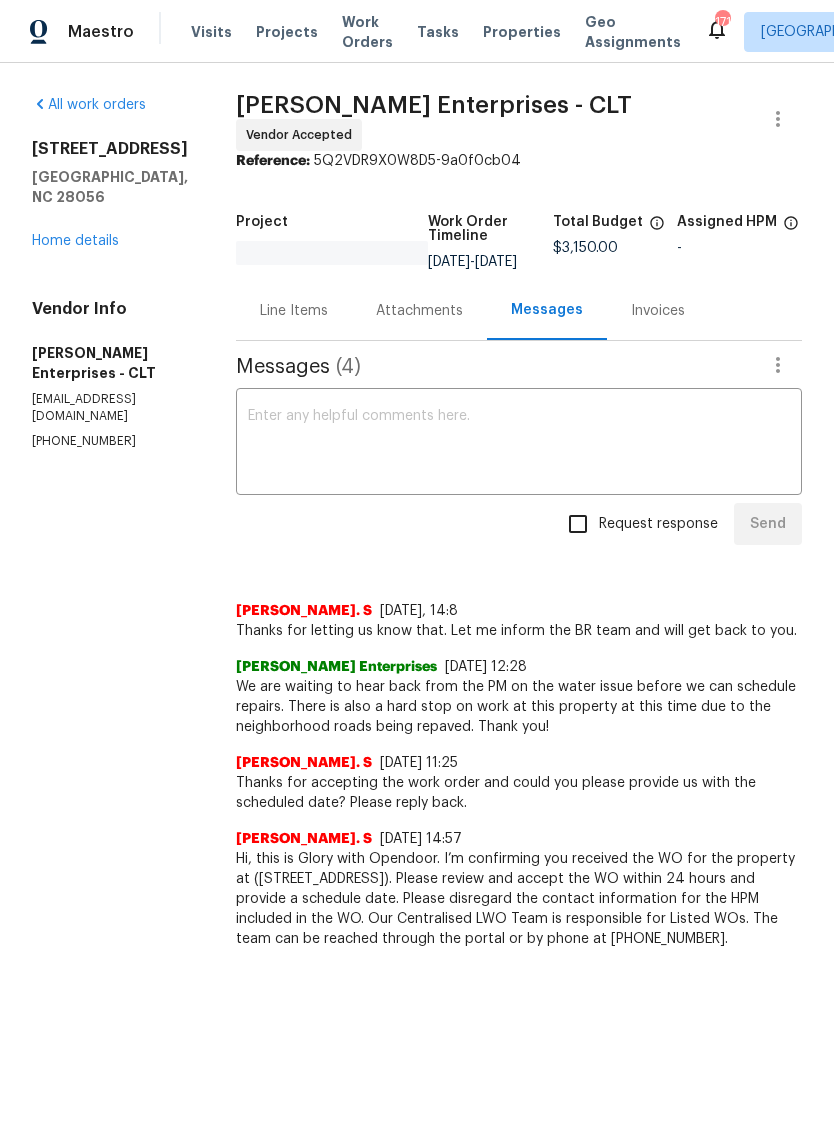 scroll, scrollTop: 0, scrollLeft: 0, axis: both 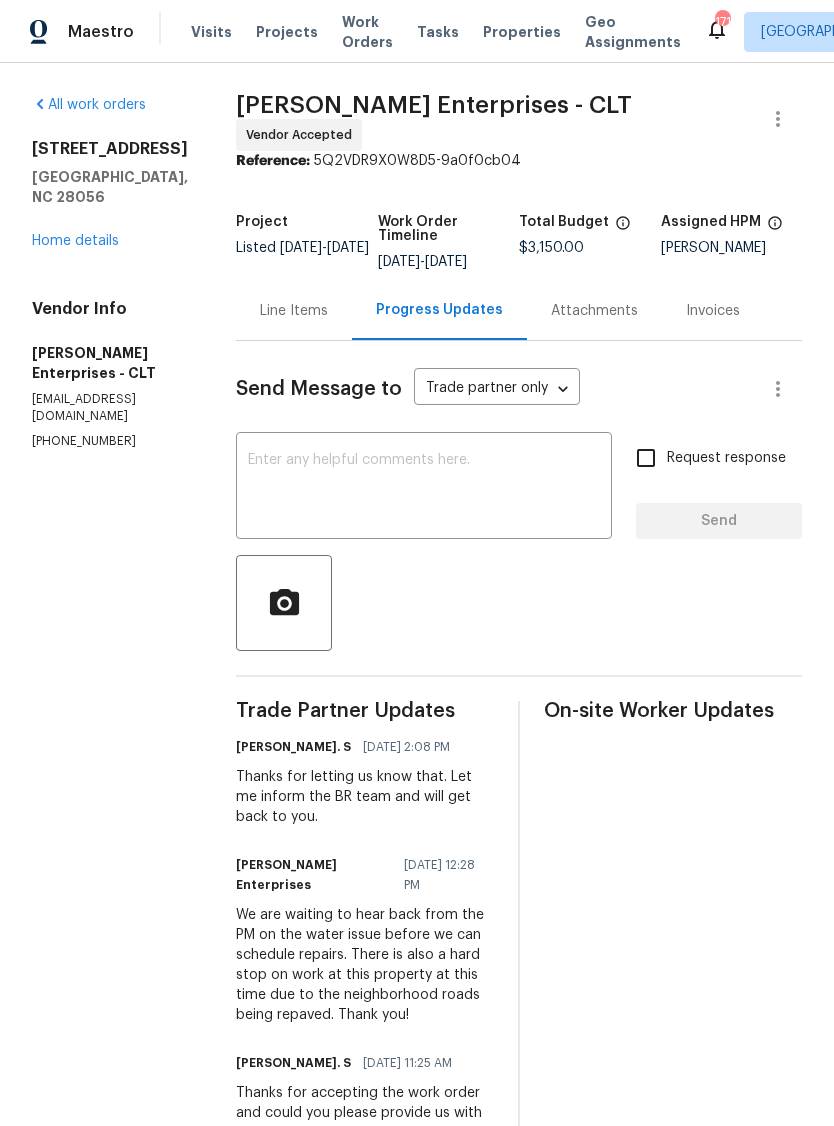 click on "Home details" at bounding box center (75, 241) 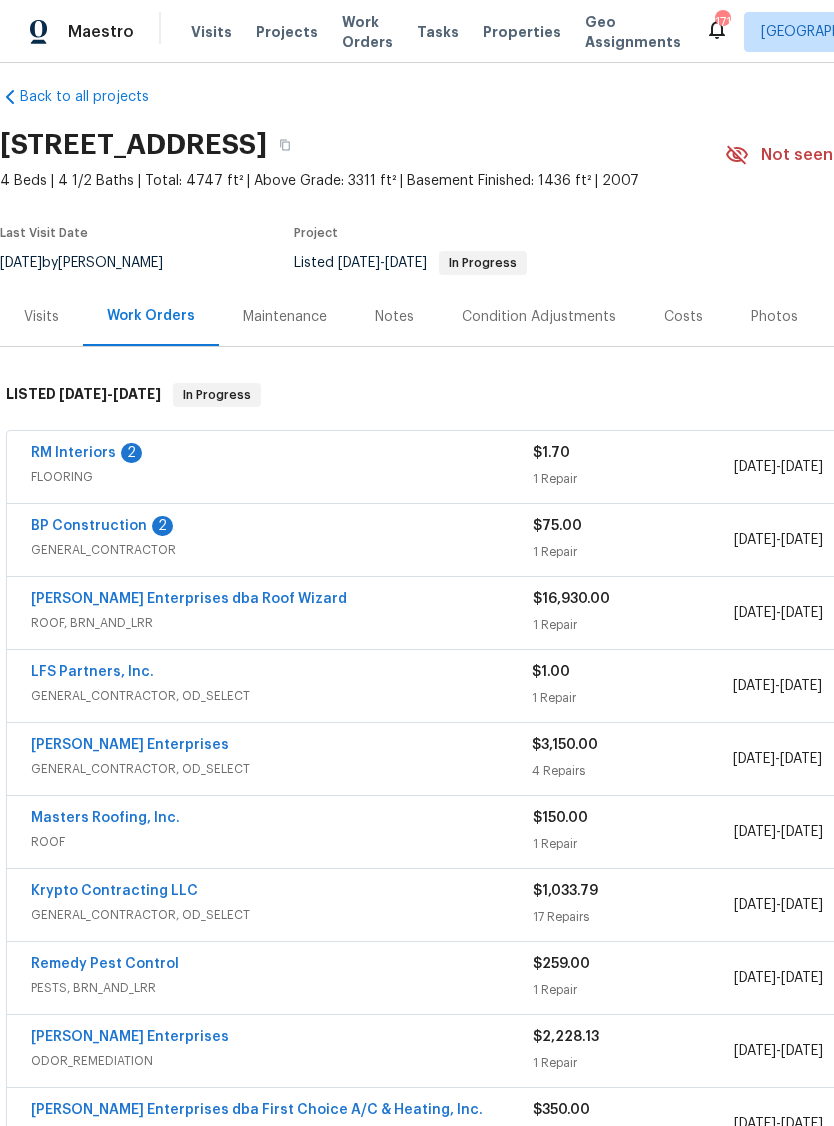 scroll, scrollTop: 16, scrollLeft: 0, axis: vertical 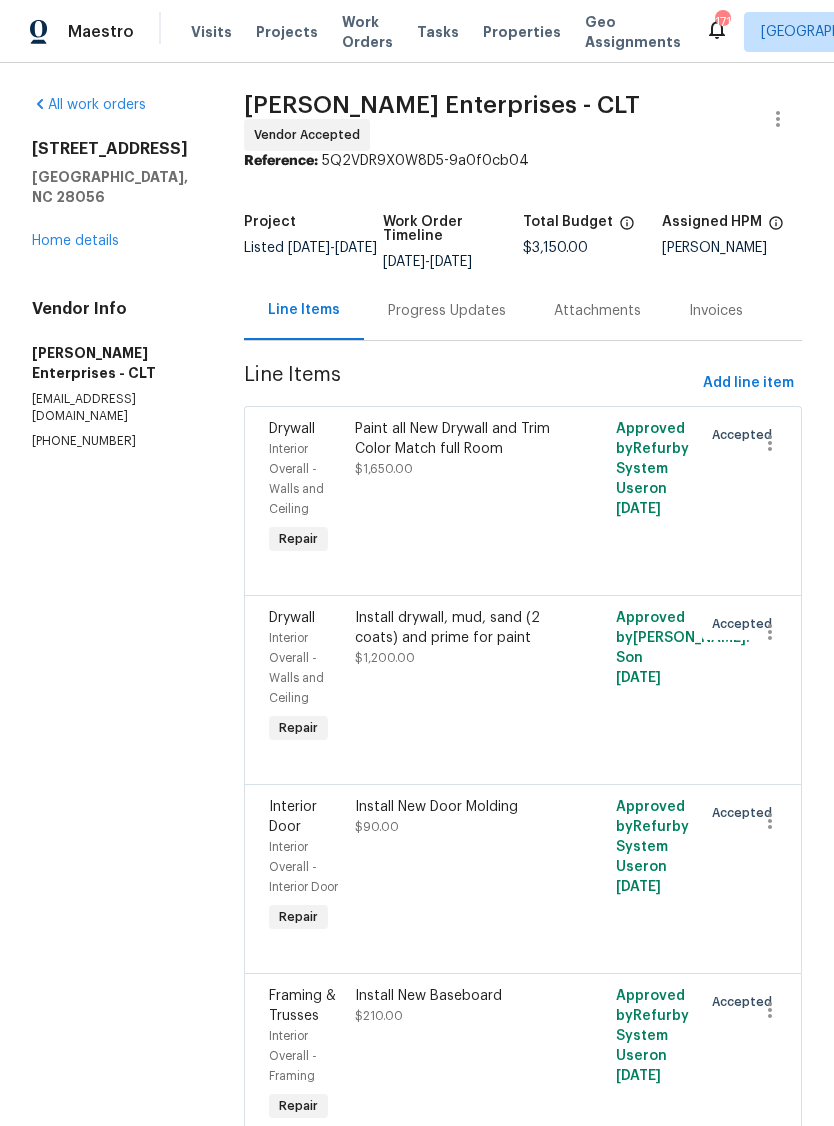 click on "Progress Updates" at bounding box center [447, 310] 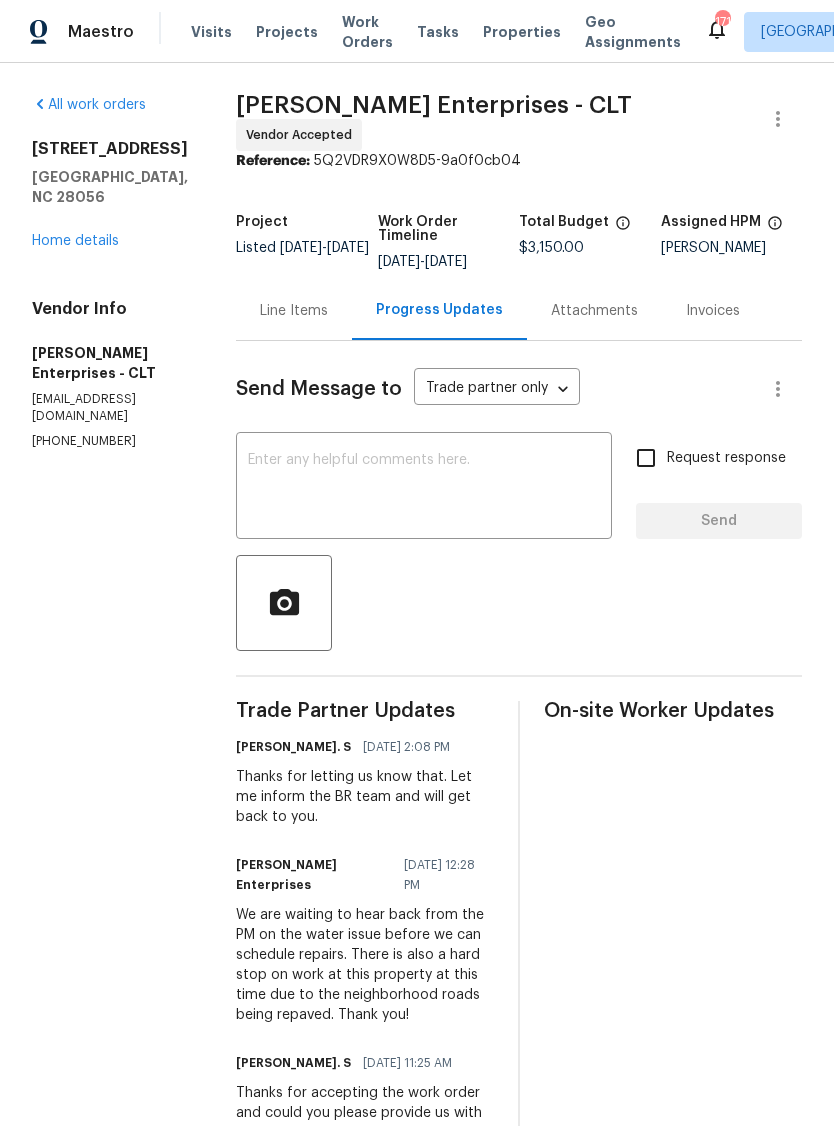 click on "Home details" at bounding box center [75, 241] 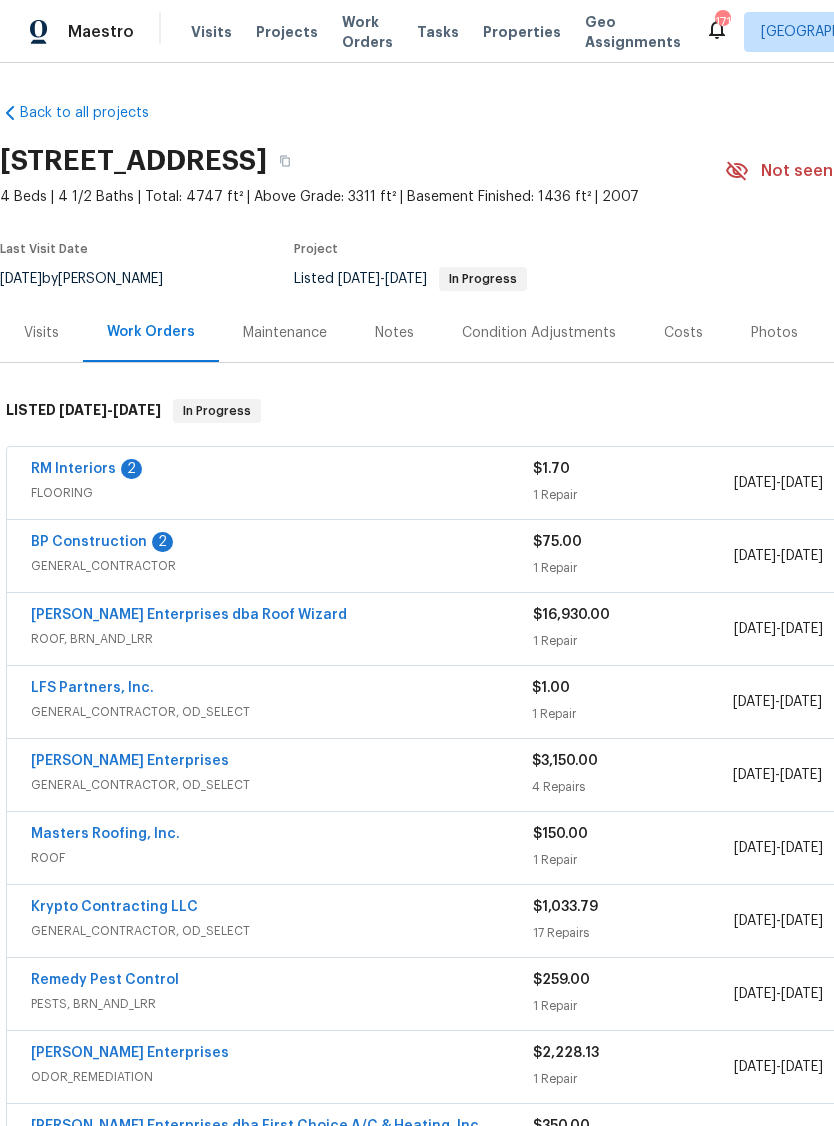 click on "BP Construction" at bounding box center [89, 542] 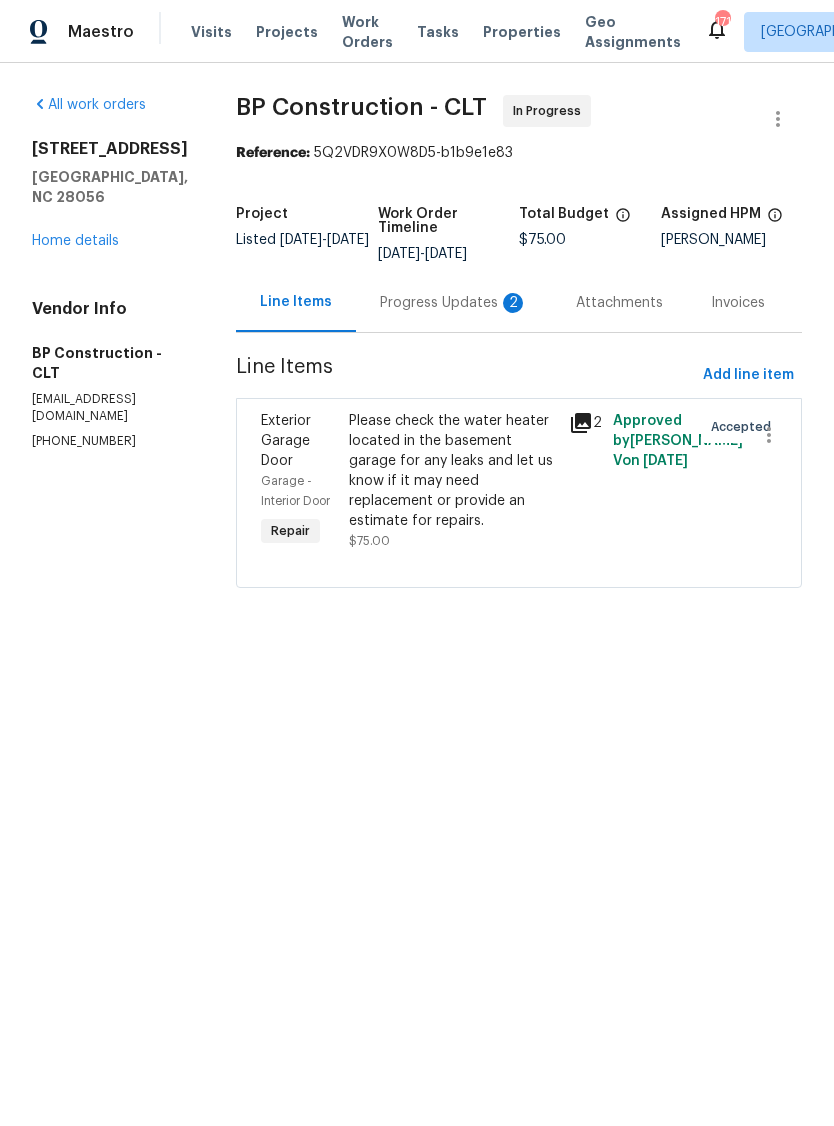 click on "Progress Updates 2" at bounding box center (454, 302) 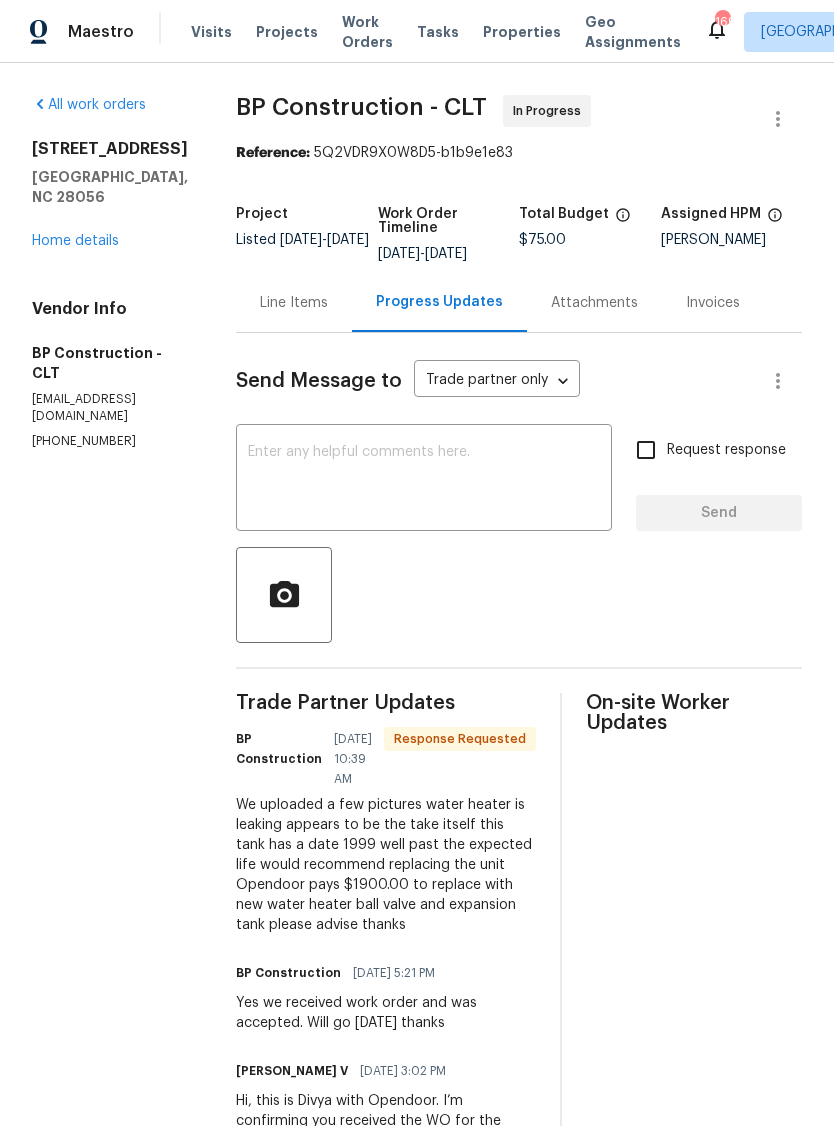 click on "Home details" at bounding box center [75, 241] 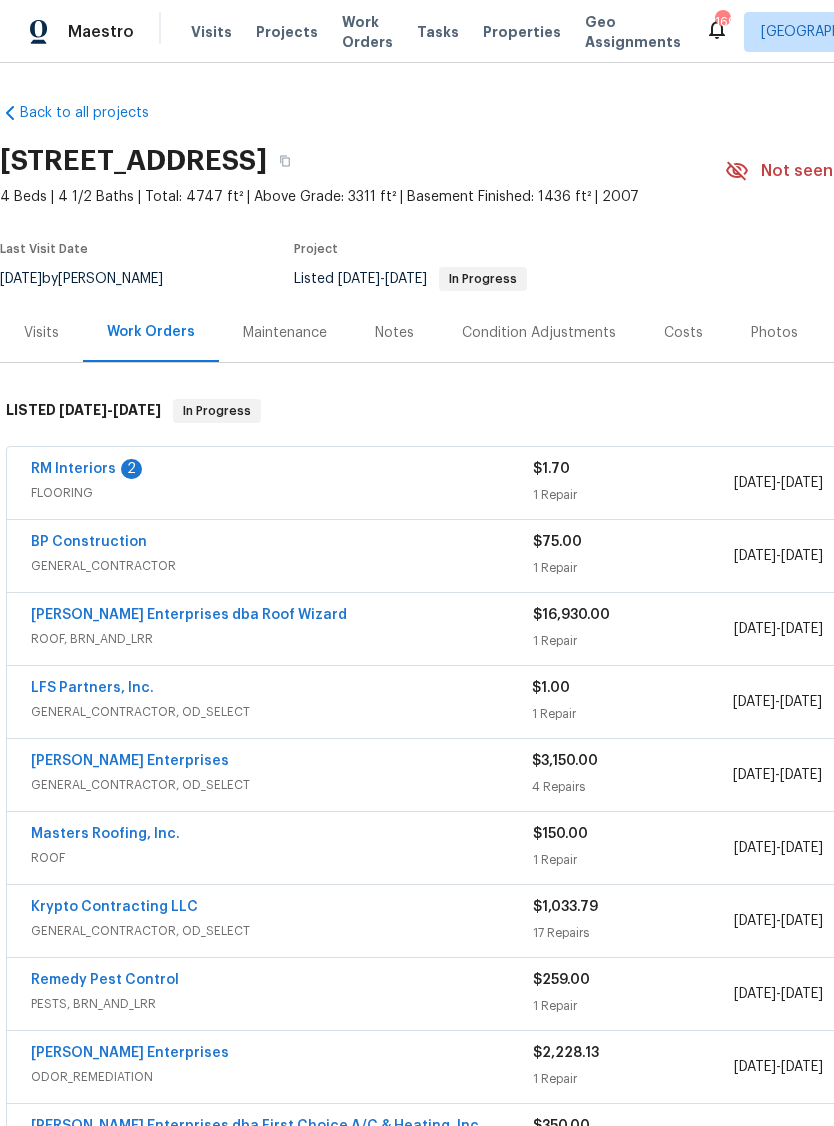 click on "RM Interiors" at bounding box center [73, 469] 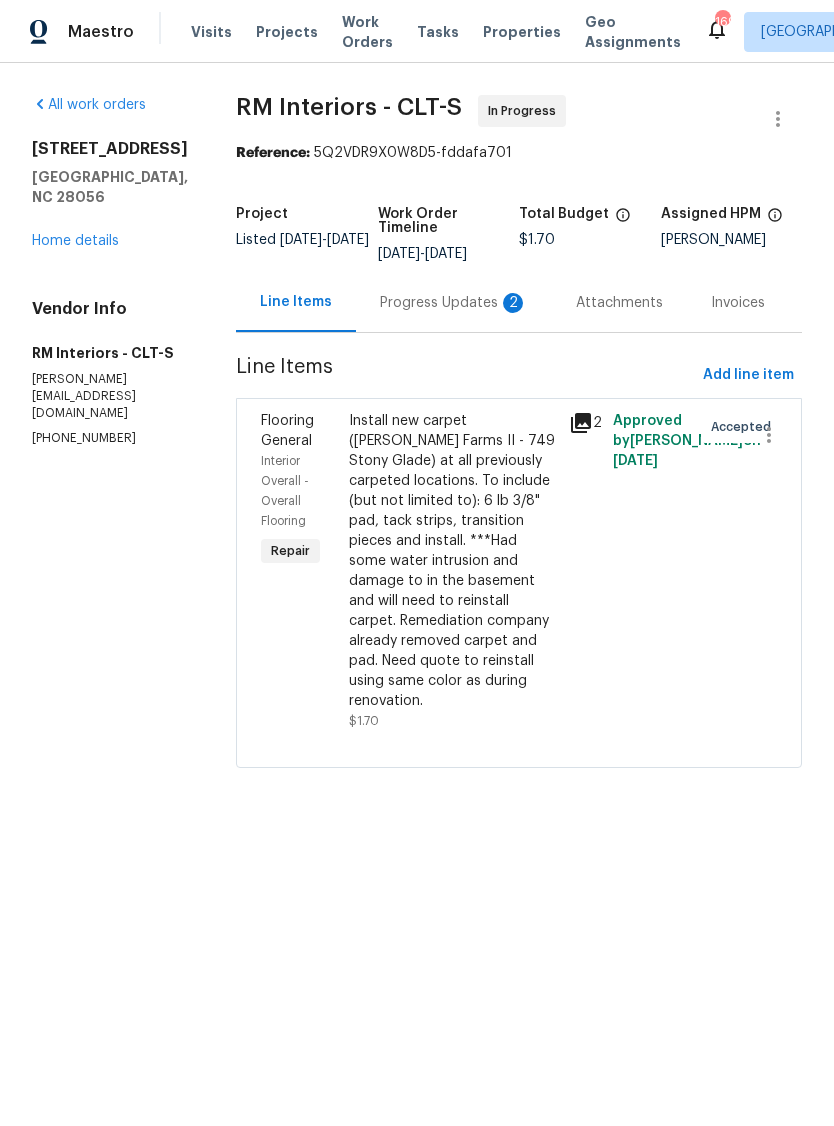 click on "Progress Updates 2" at bounding box center (454, 302) 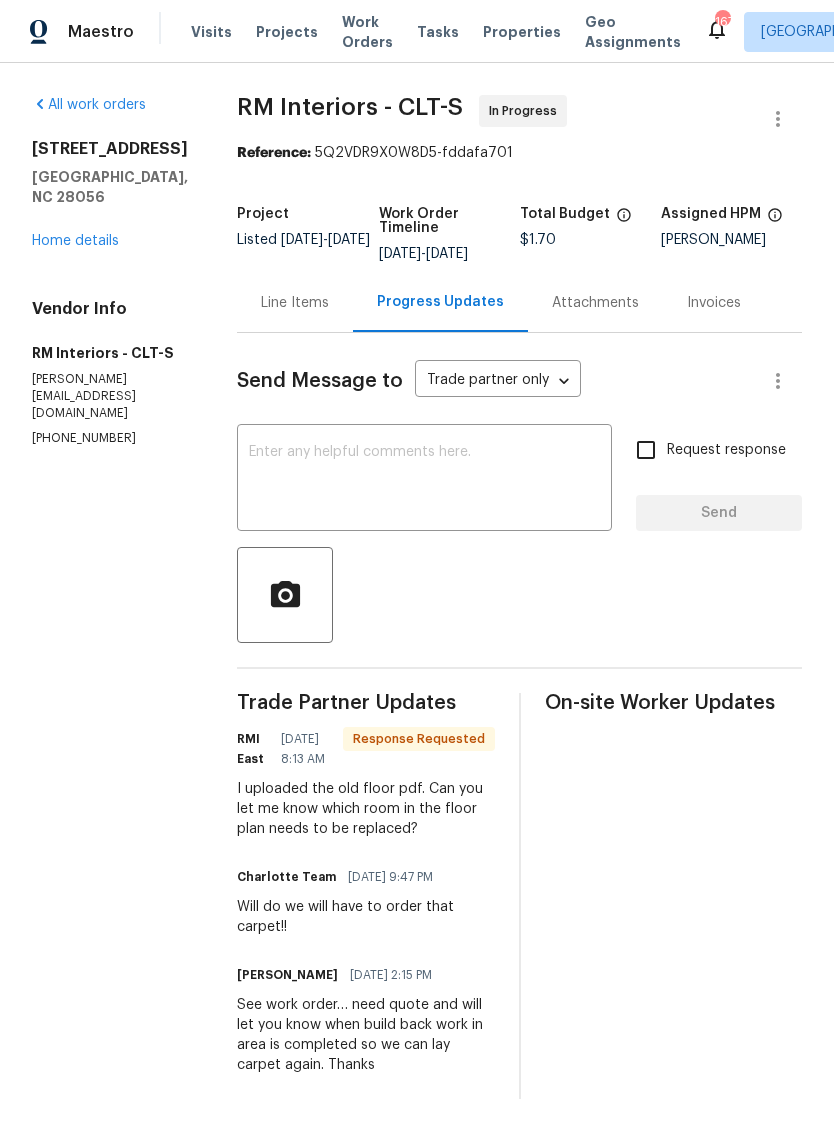 scroll, scrollTop: 0, scrollLeft: 0, axis: both 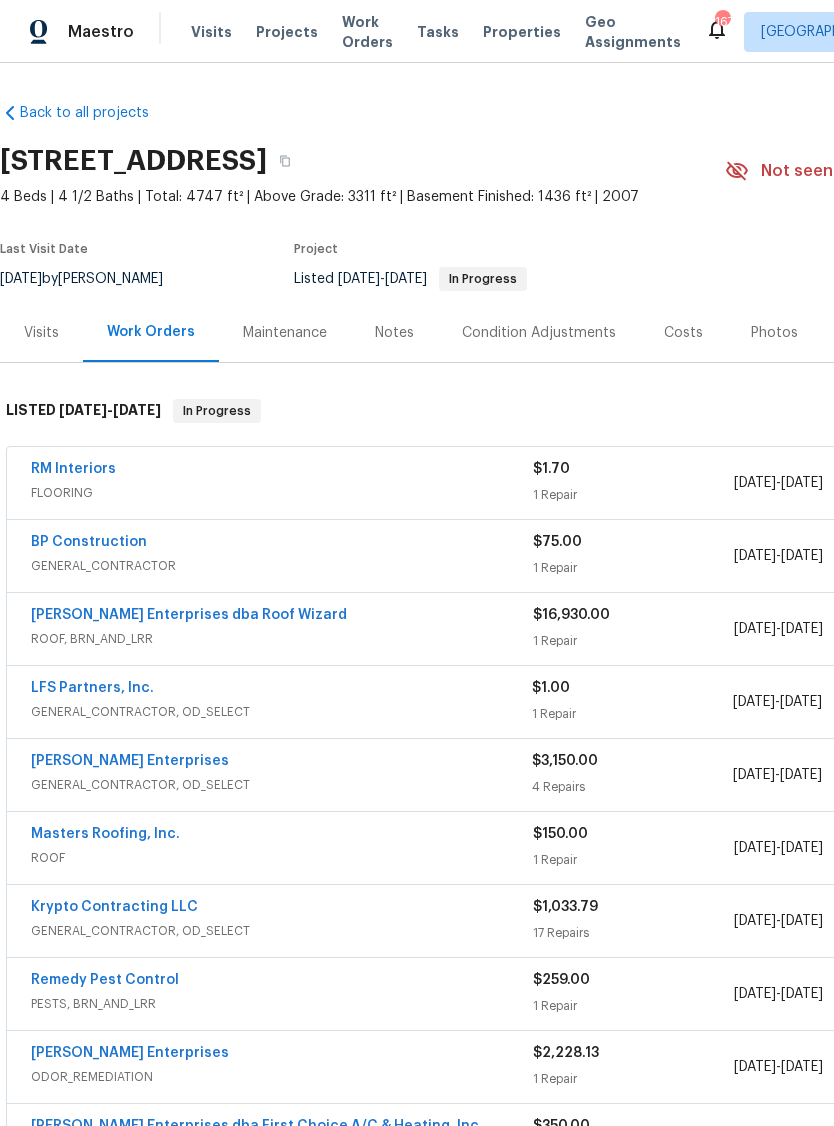 click on "BP Construction" at bounding box center [89, 542] 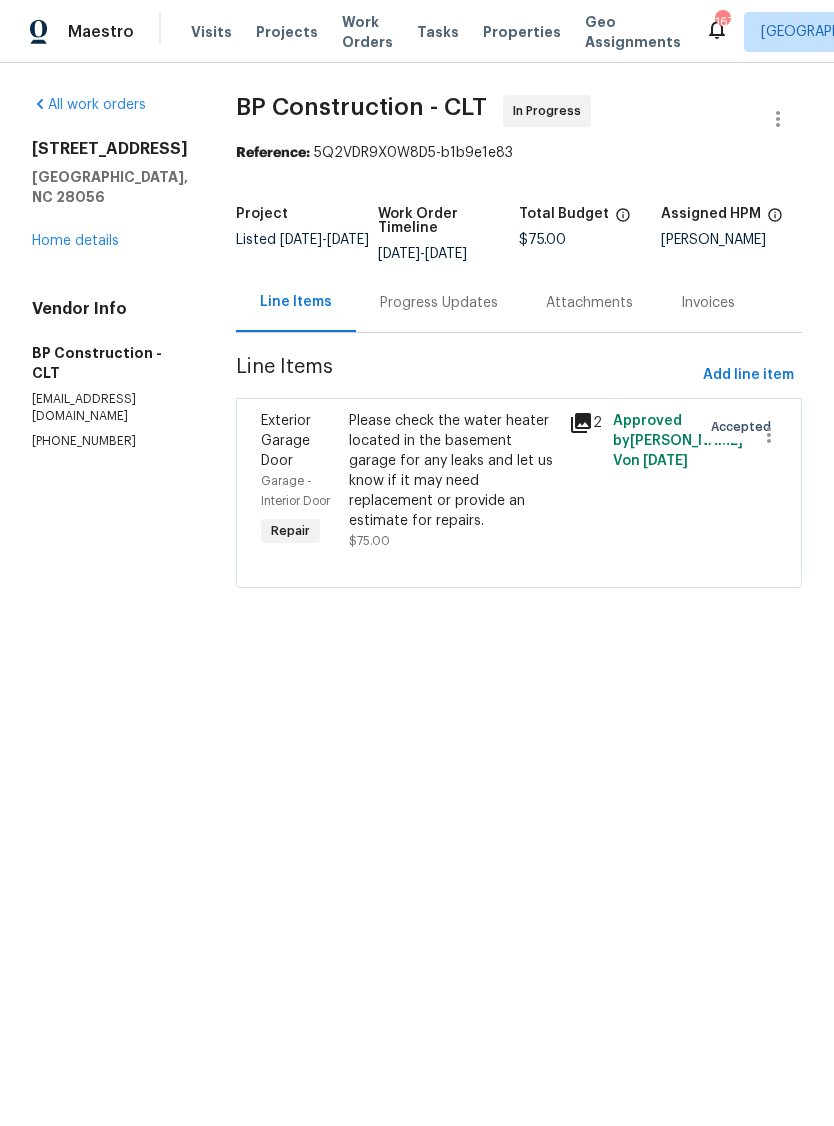 click on "Progress Updates" at bounding box center (439, 303) 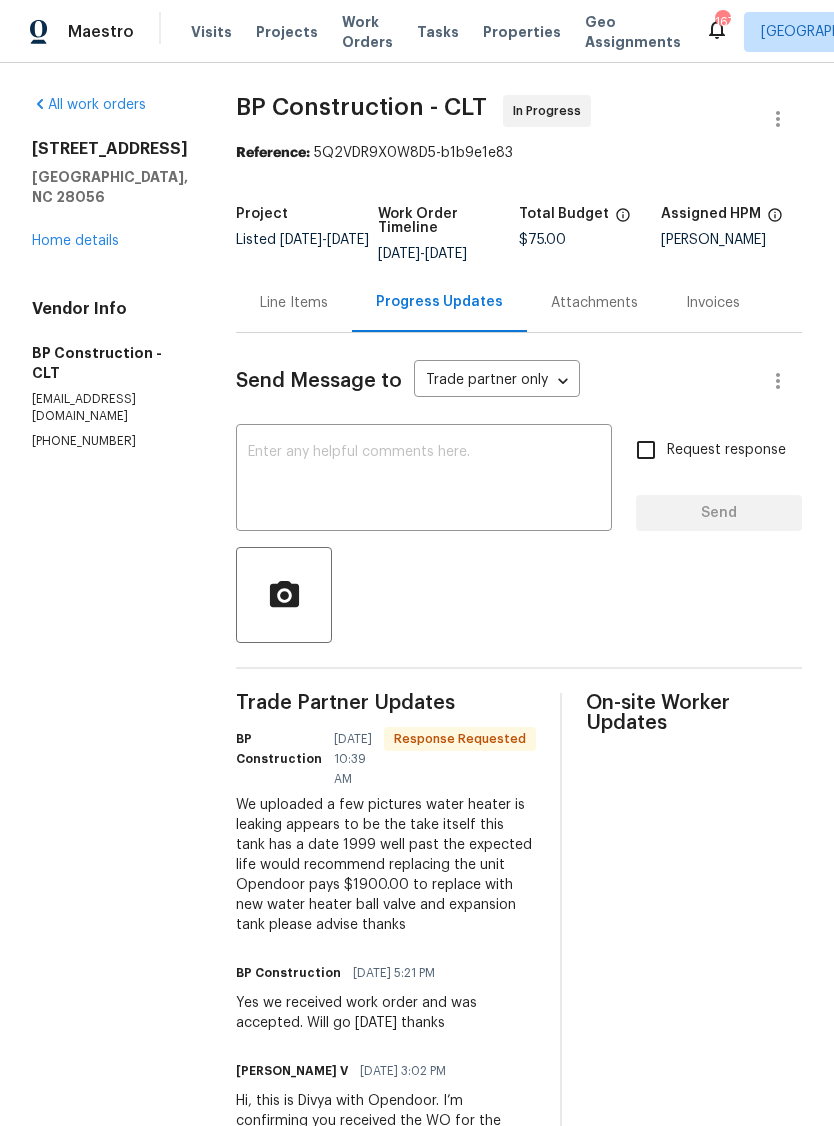 click at bounding box center (424, 480) 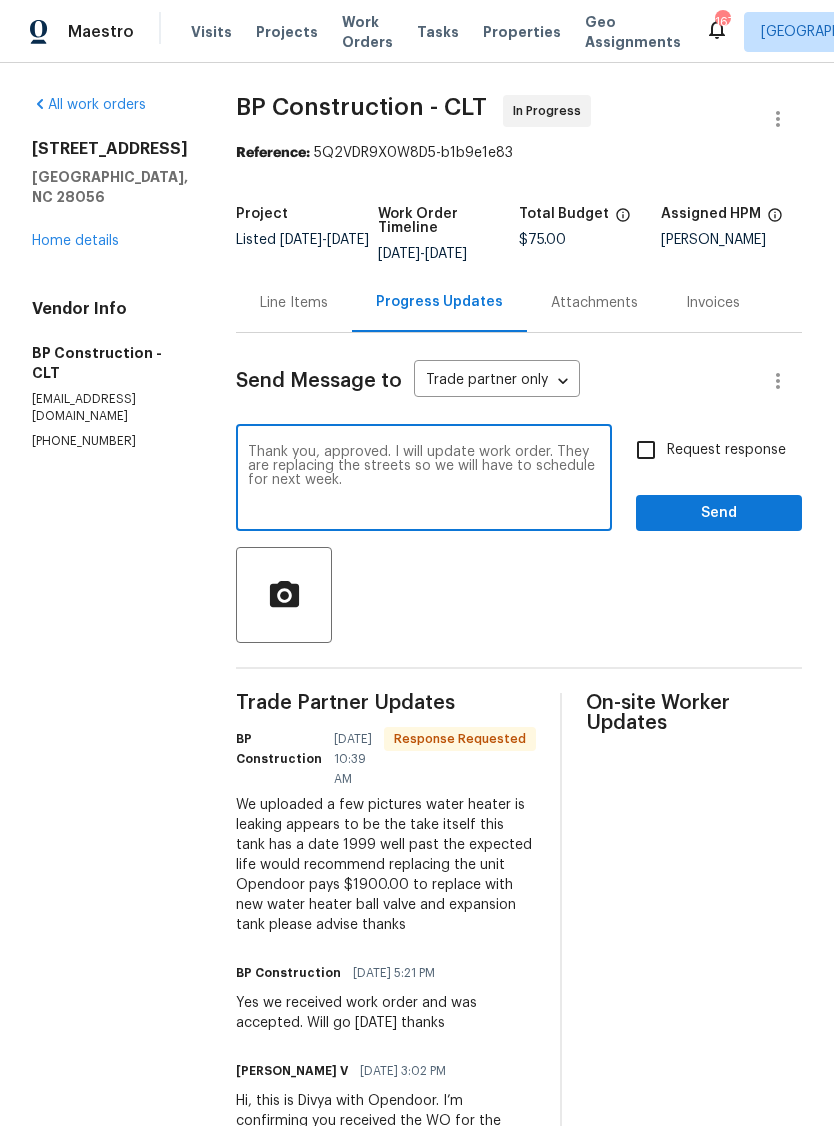 type on "Thank you, approved. I will update work order. They are replacing the streets so we will have to schedule for next week." 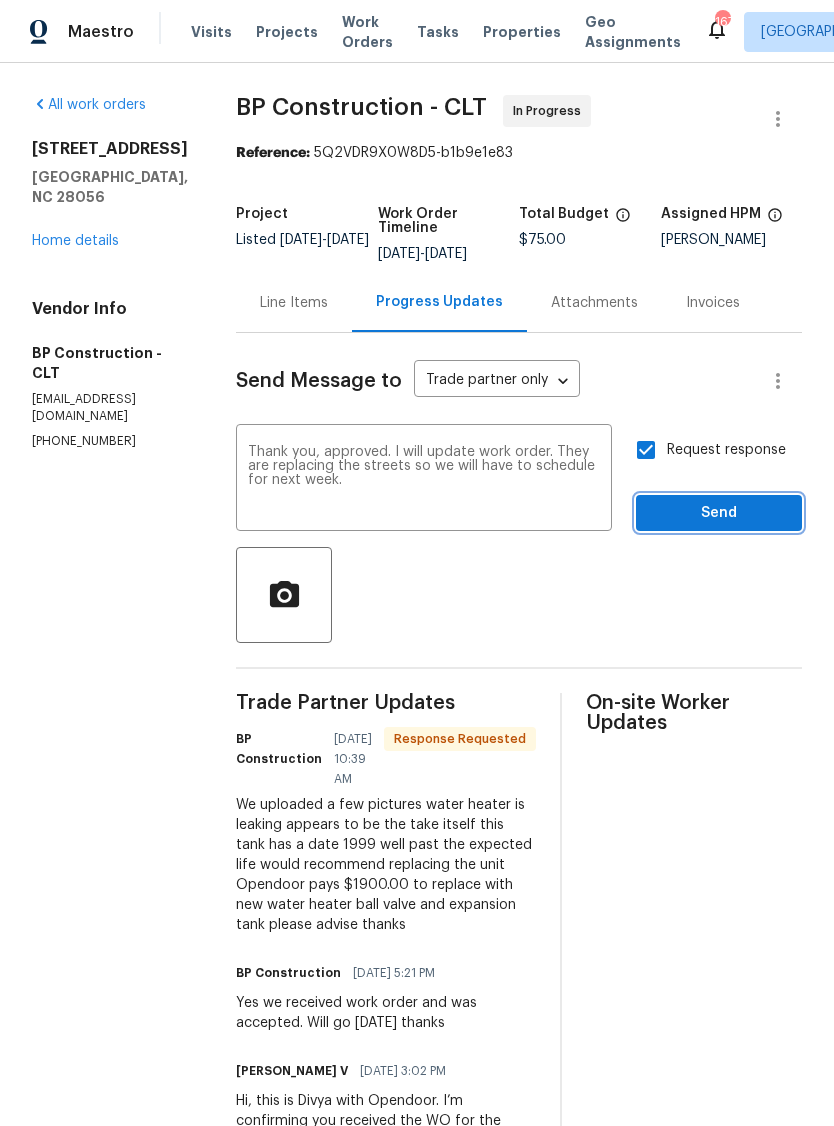 click on "Send" at bounding box center [719, 513] 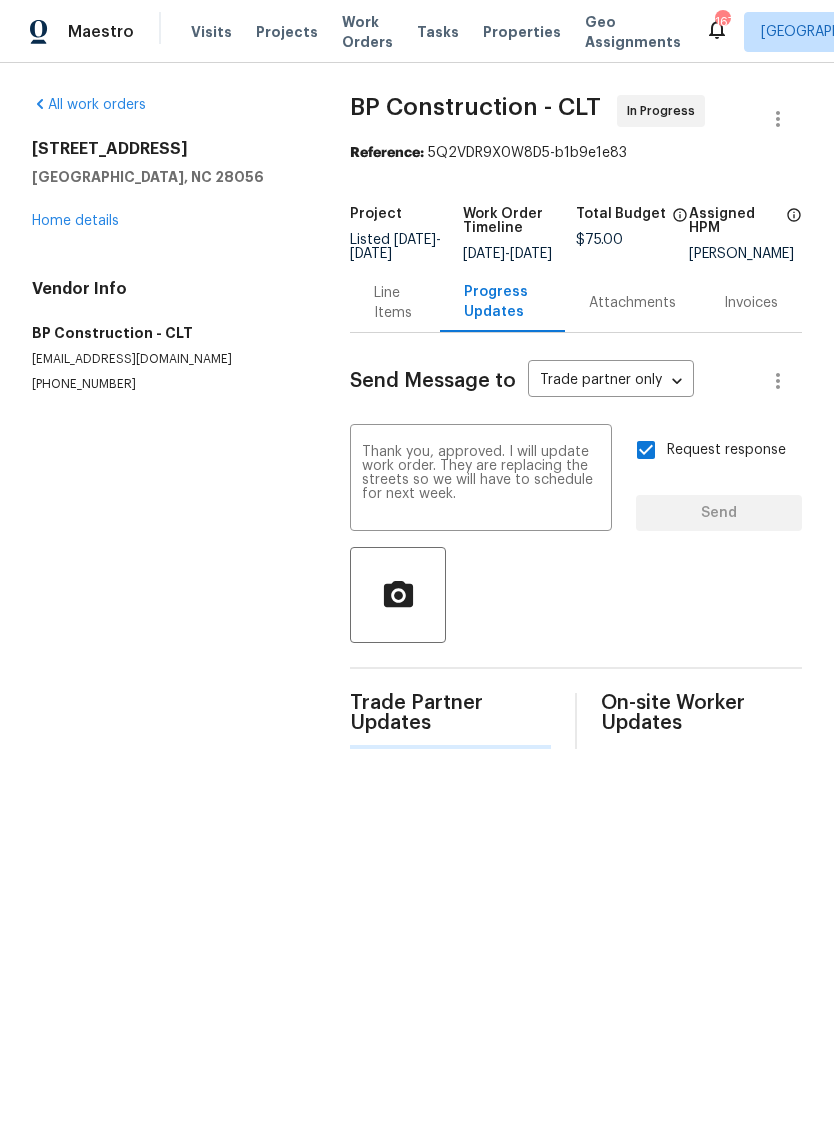 type 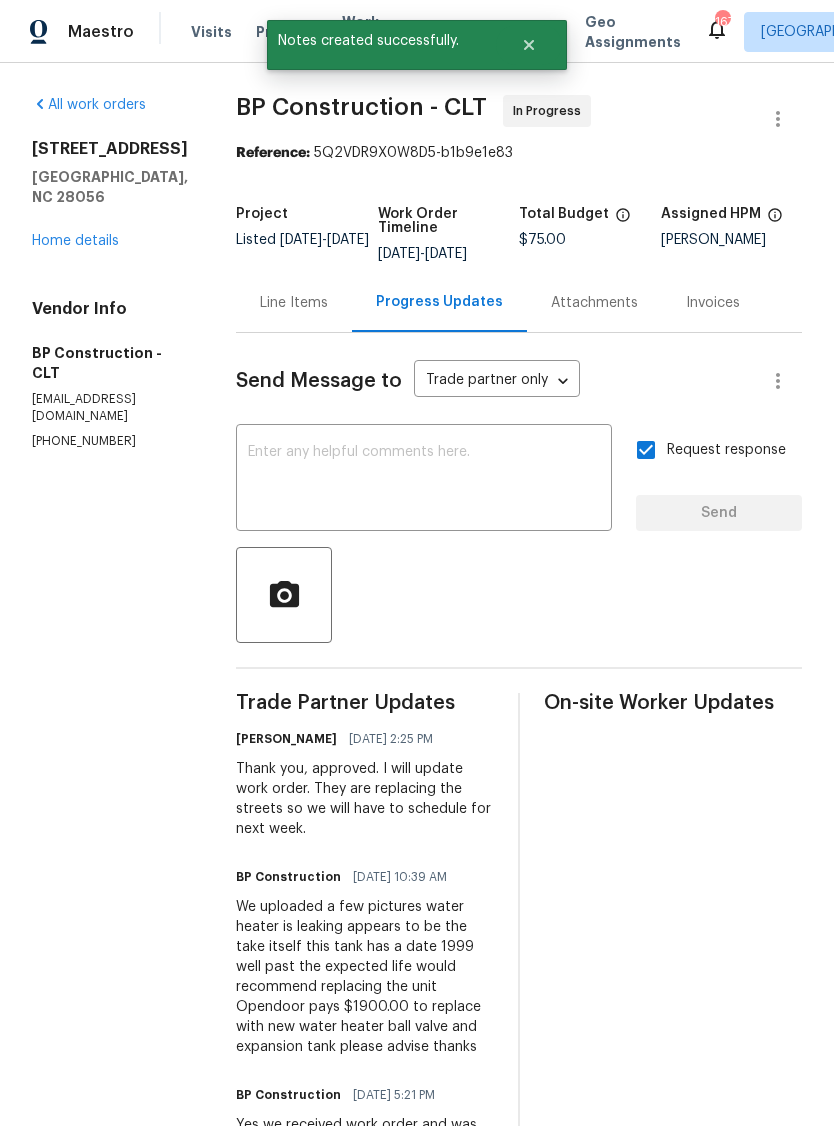 click on "Line Items" at bounding box center (294, 303) 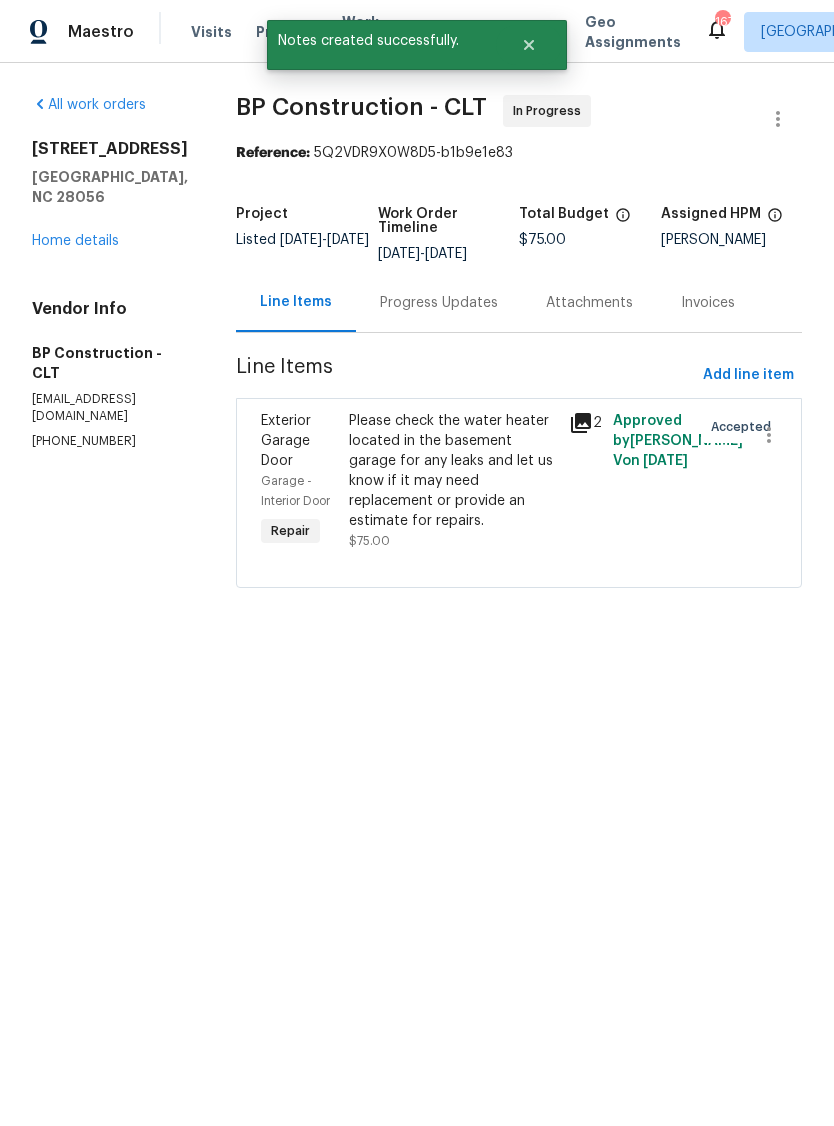 click on "Please check the water heater located in the basement garage for any leaks and let us know if it may need replacement or provide an estimate for repairs." at bounding box center (453, 471) 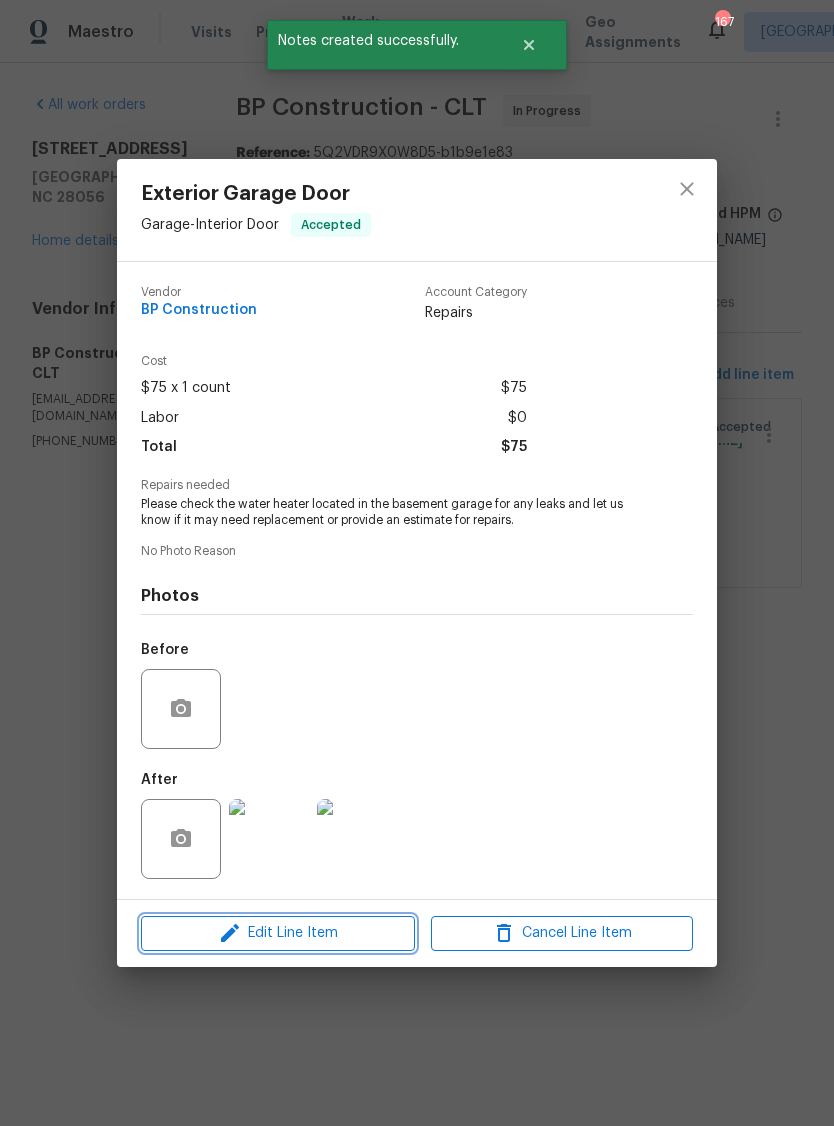 click on "Edit Line Item" at bounding box center [278, 933] 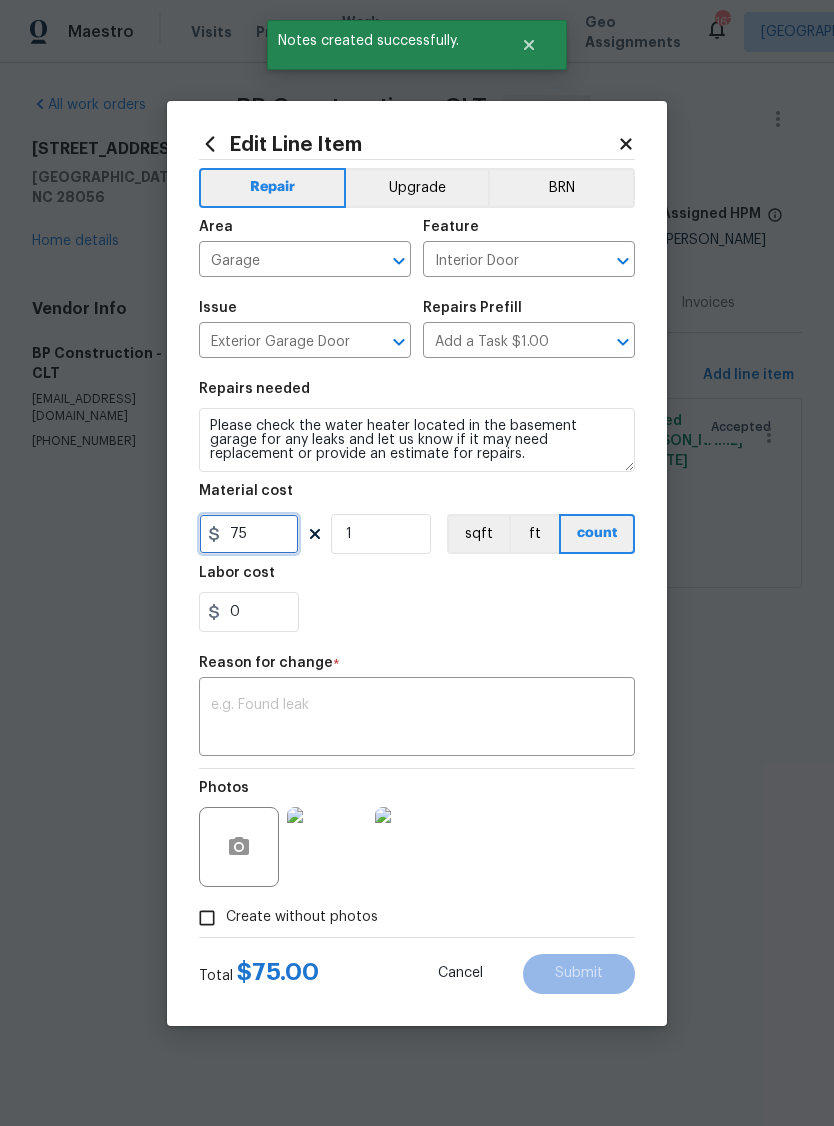 click on "75" at bounding box center [249, 534] 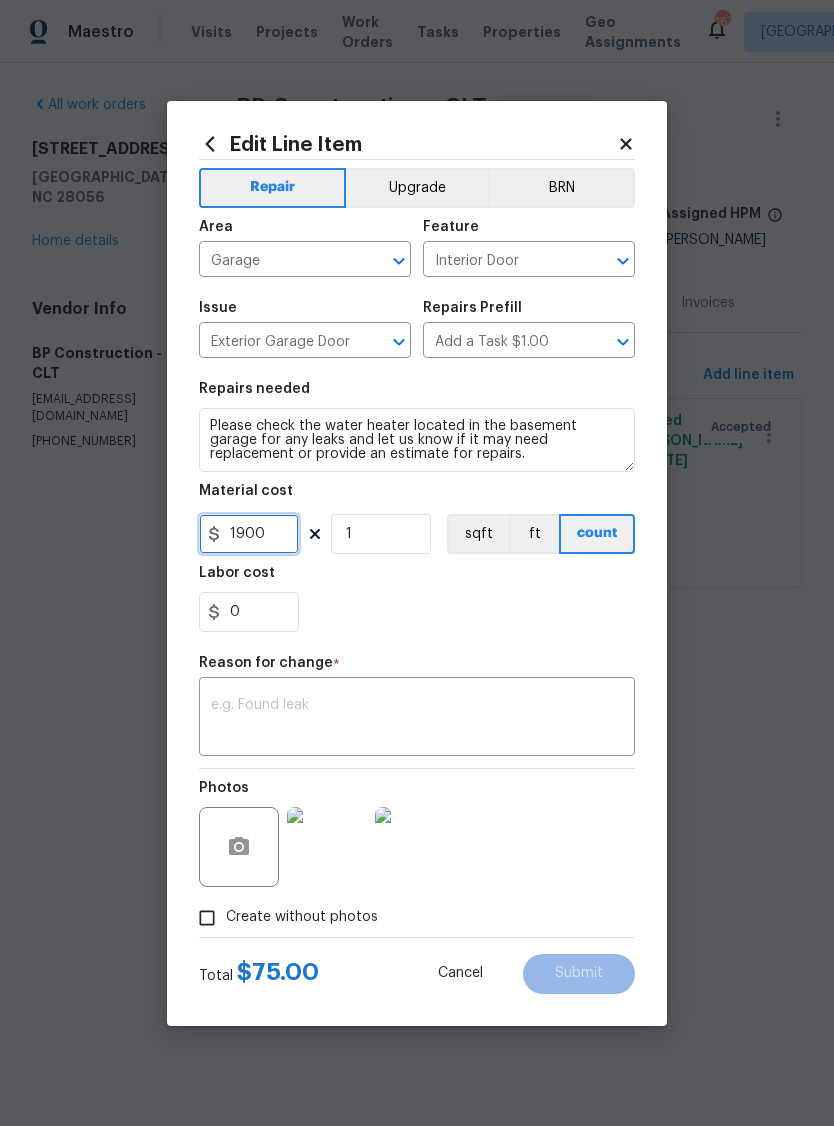type on "1900" 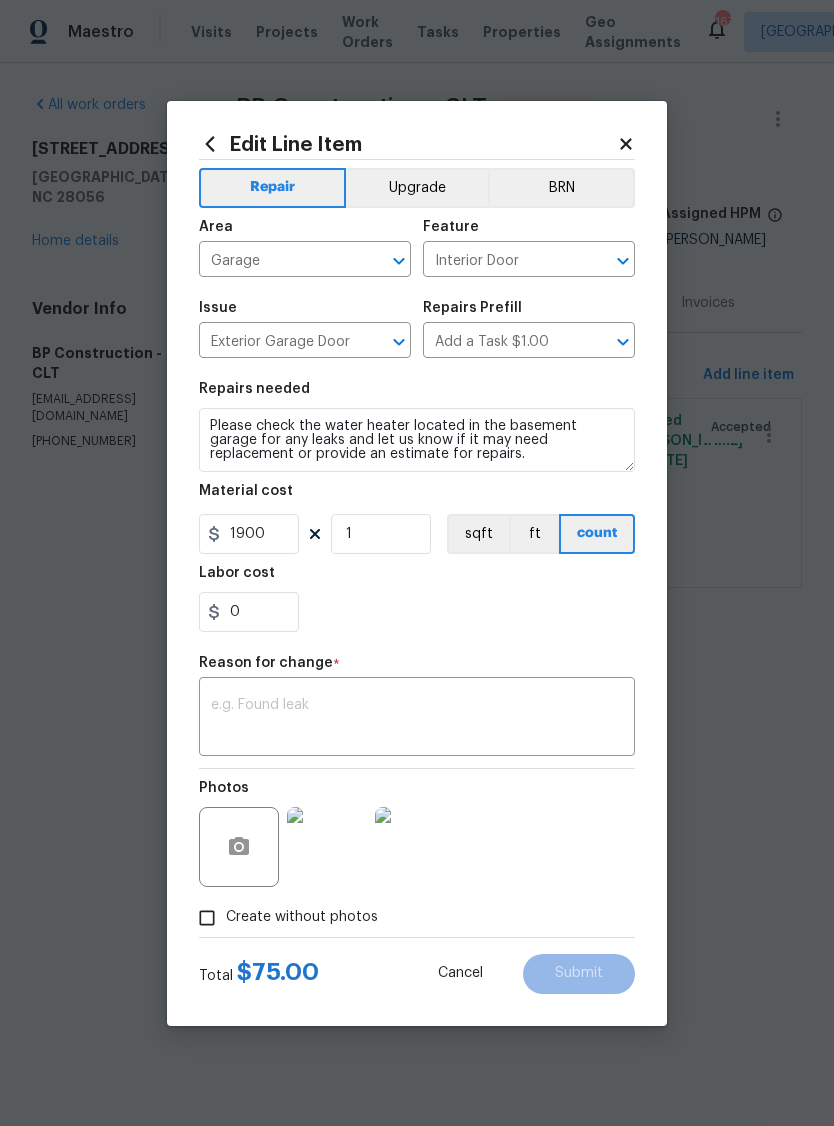 click at bounding box center [417, 719] 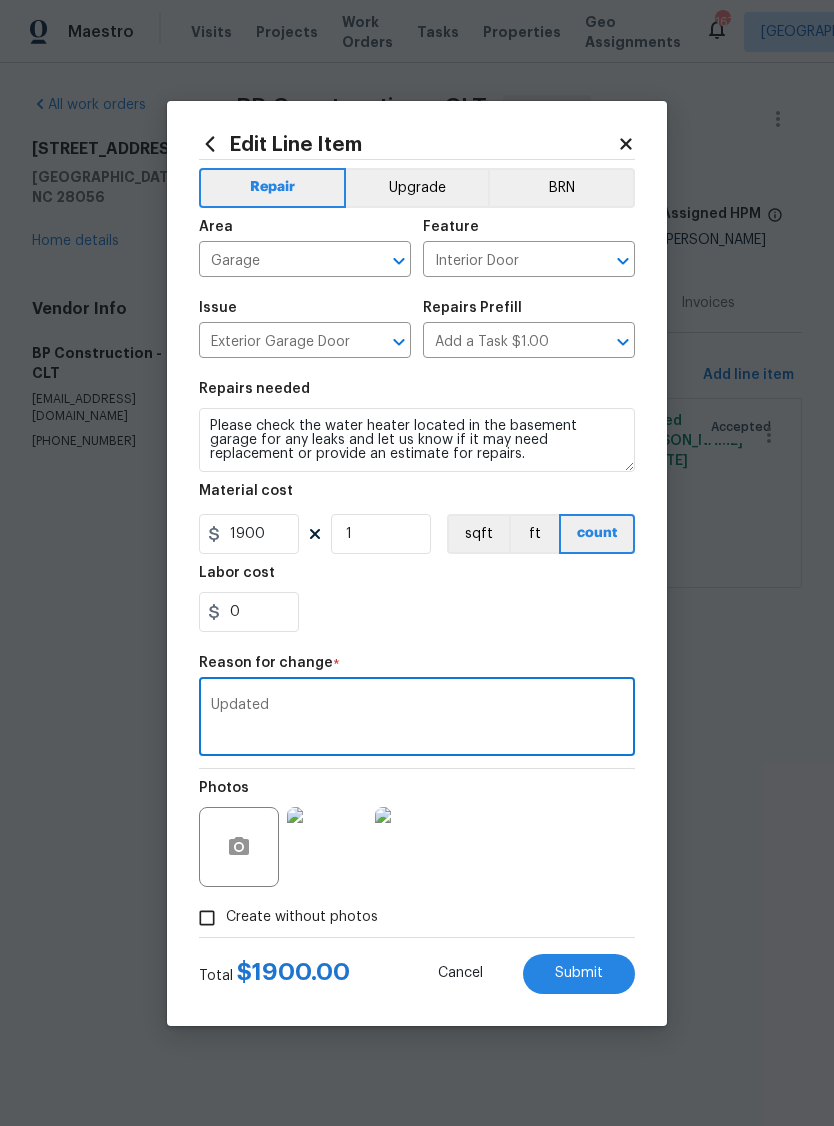 type on "Updated" 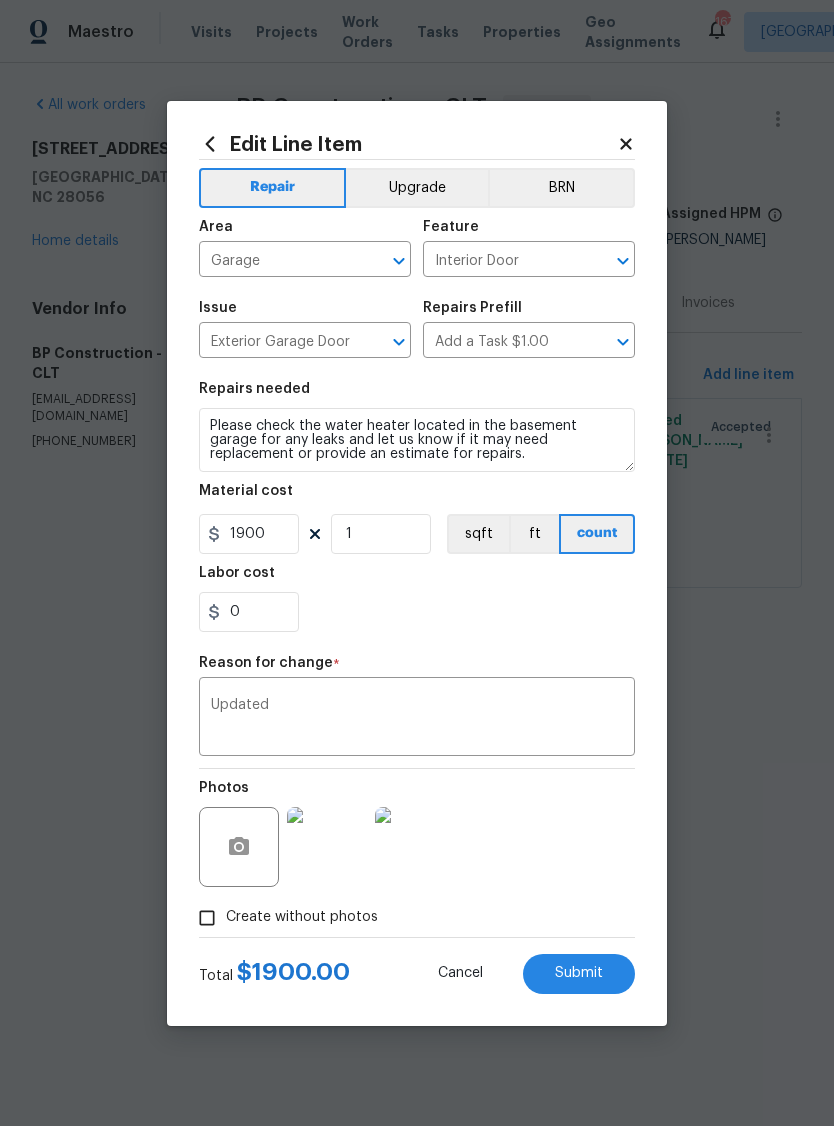 click on "Submit" at bounding box center (579, 973) 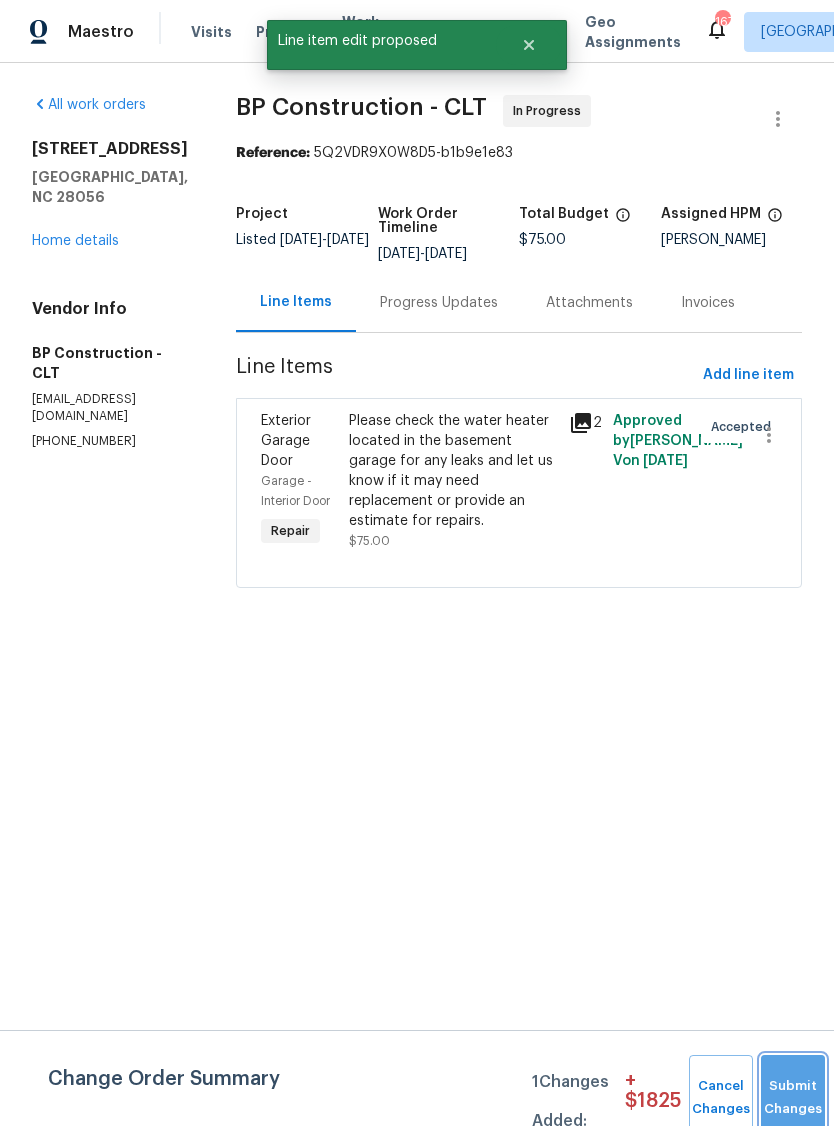 click on "Submit Changes" at bounding box center [793, 1098] 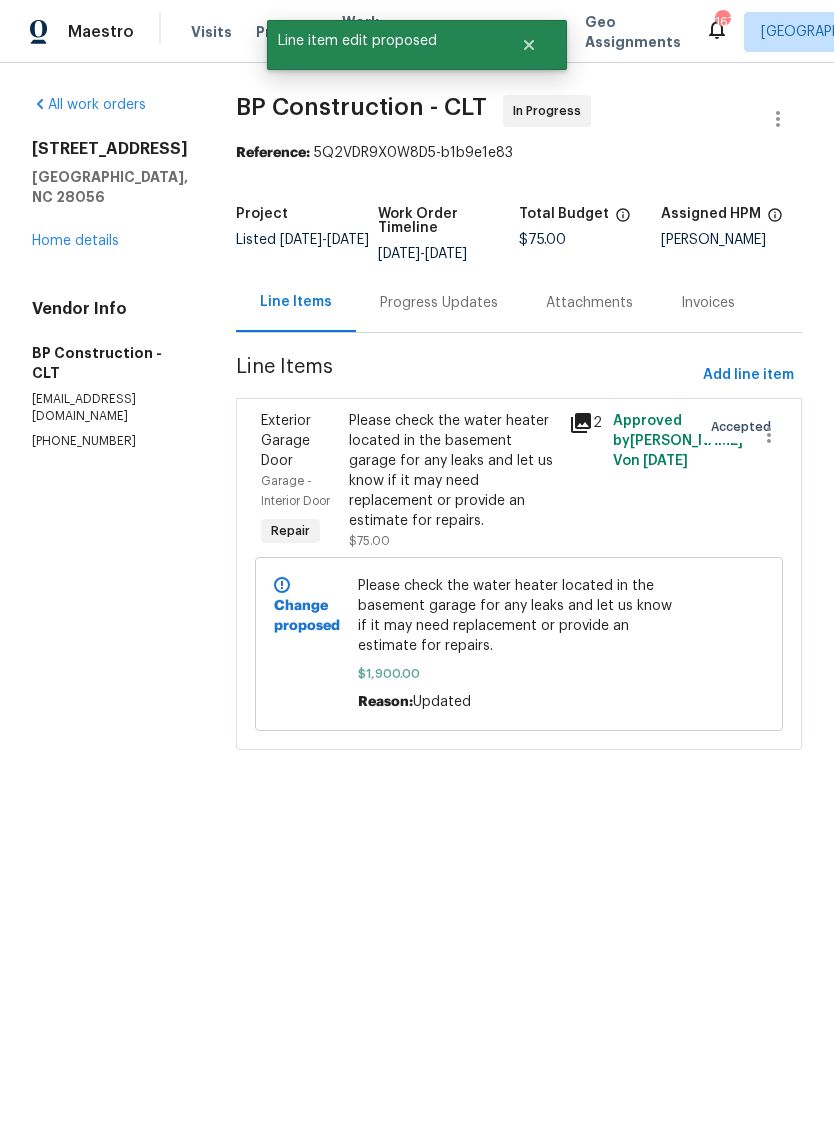 click on "Home details" at bounding box center (75, 241) 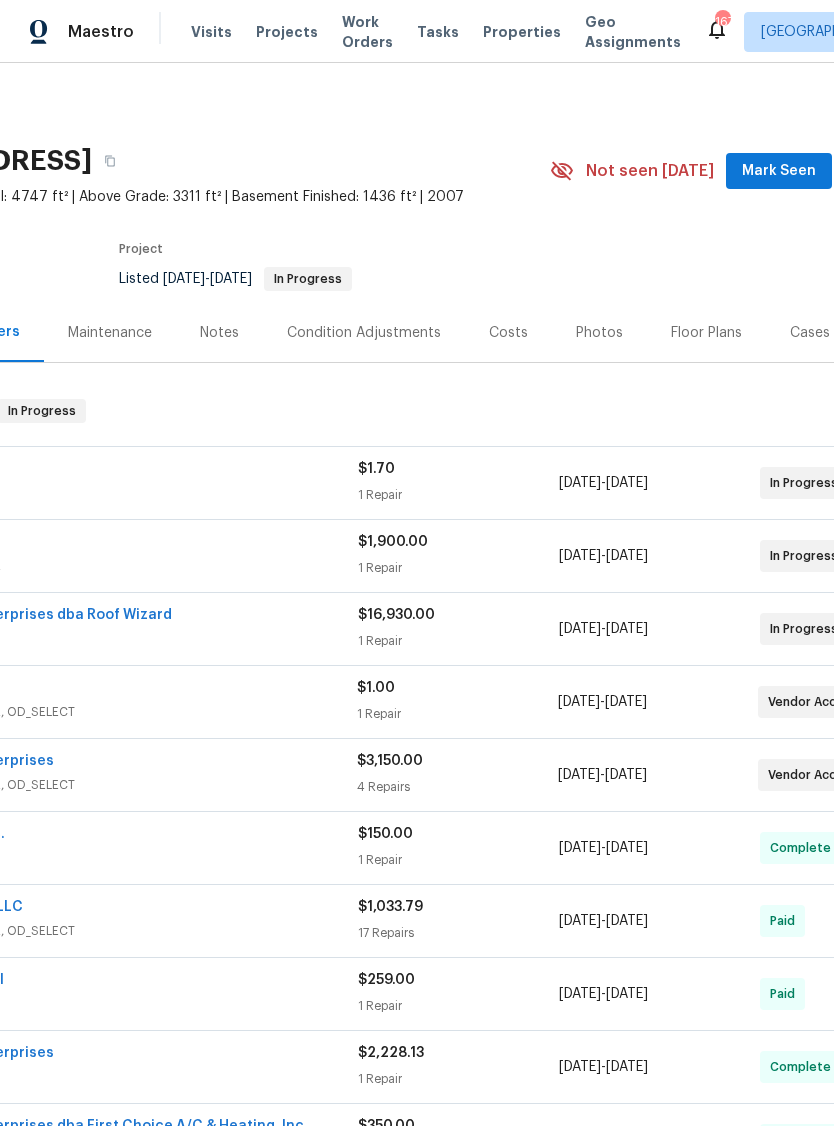 scroll, scrollTop: 0, scrollLeft: 175, axis: horizontal 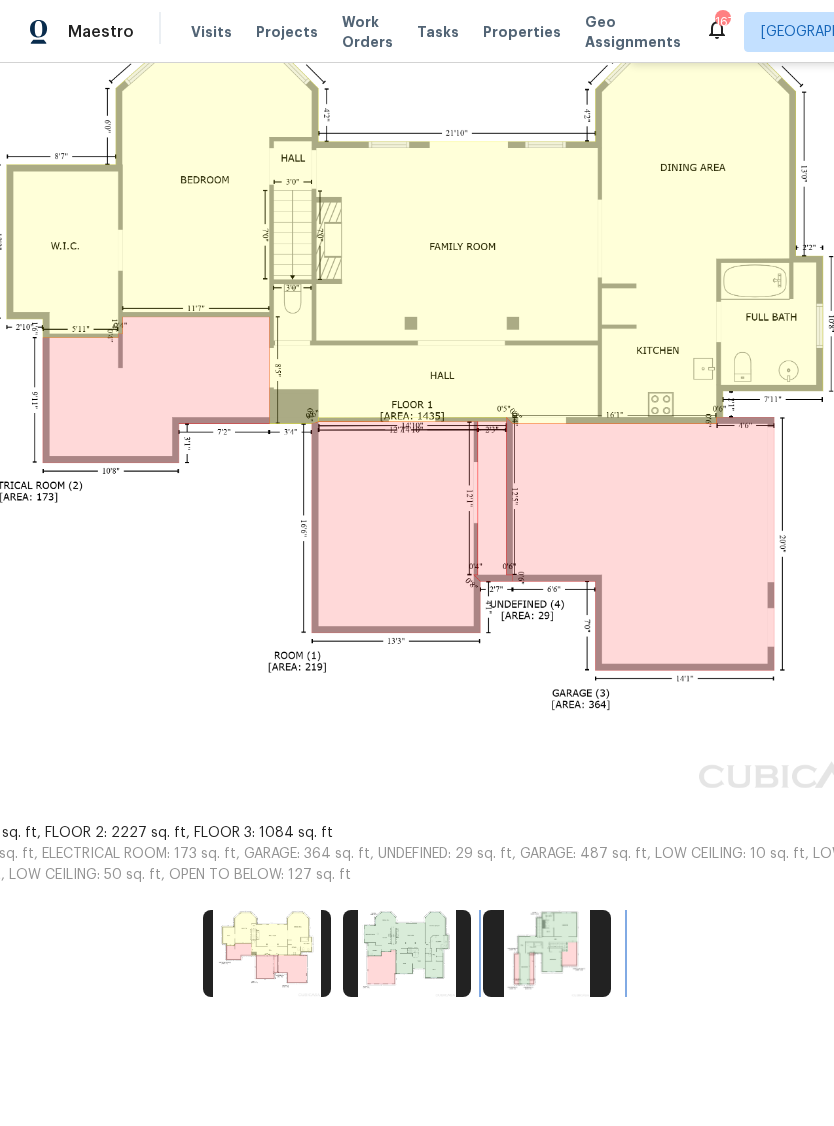 click at bounding box center (547, 953) 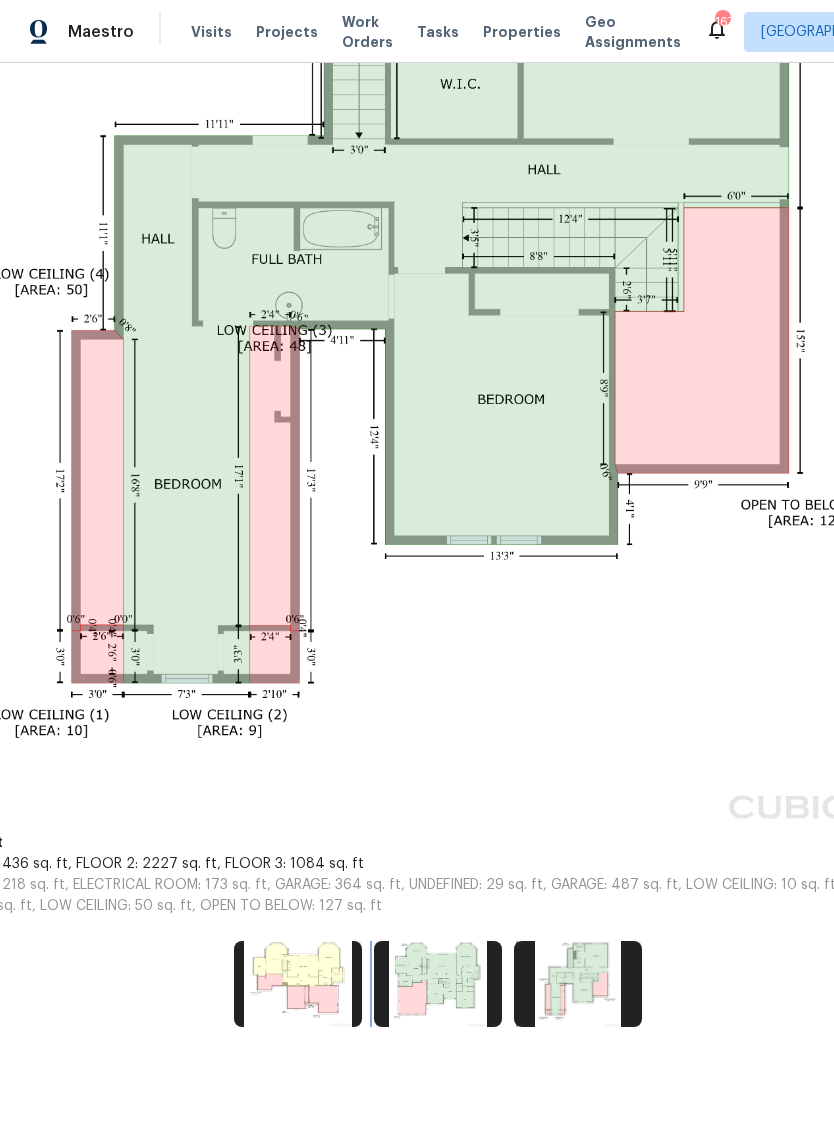 click at bounding box center (438, 984) 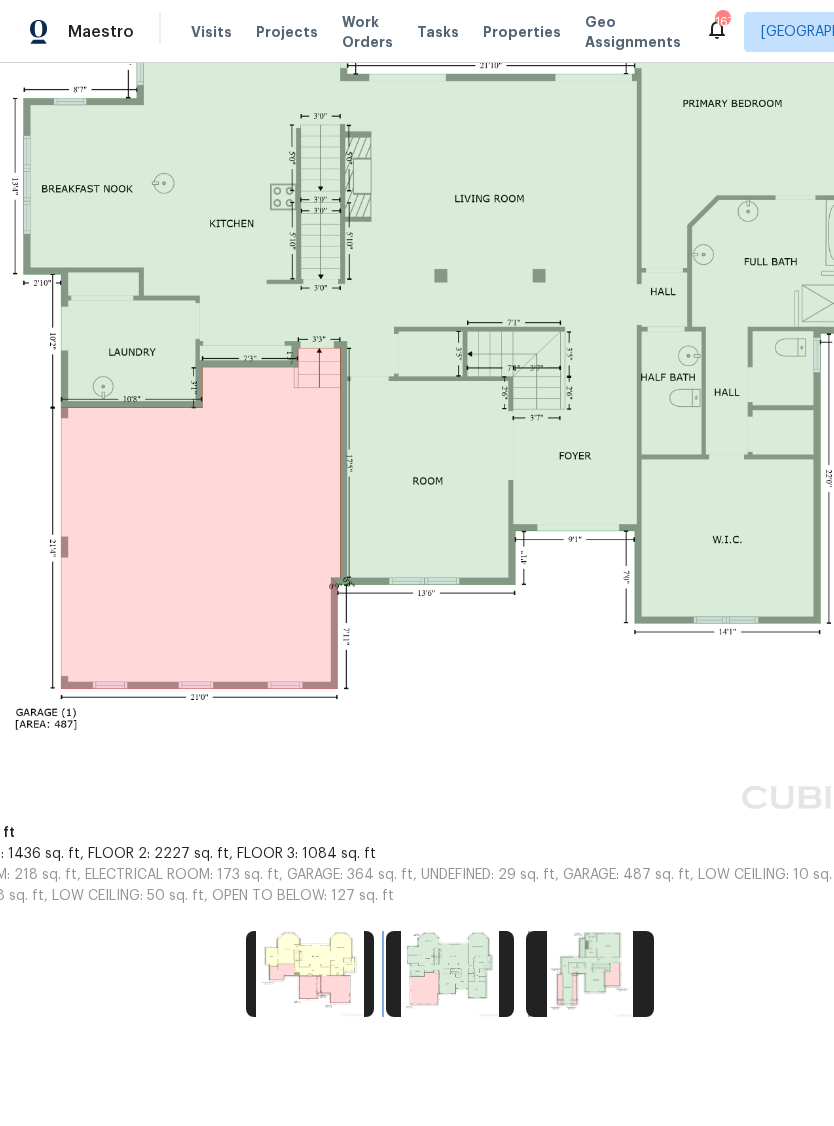 scroll, scrollTop: 510, scrollLeft: 105, axis: both 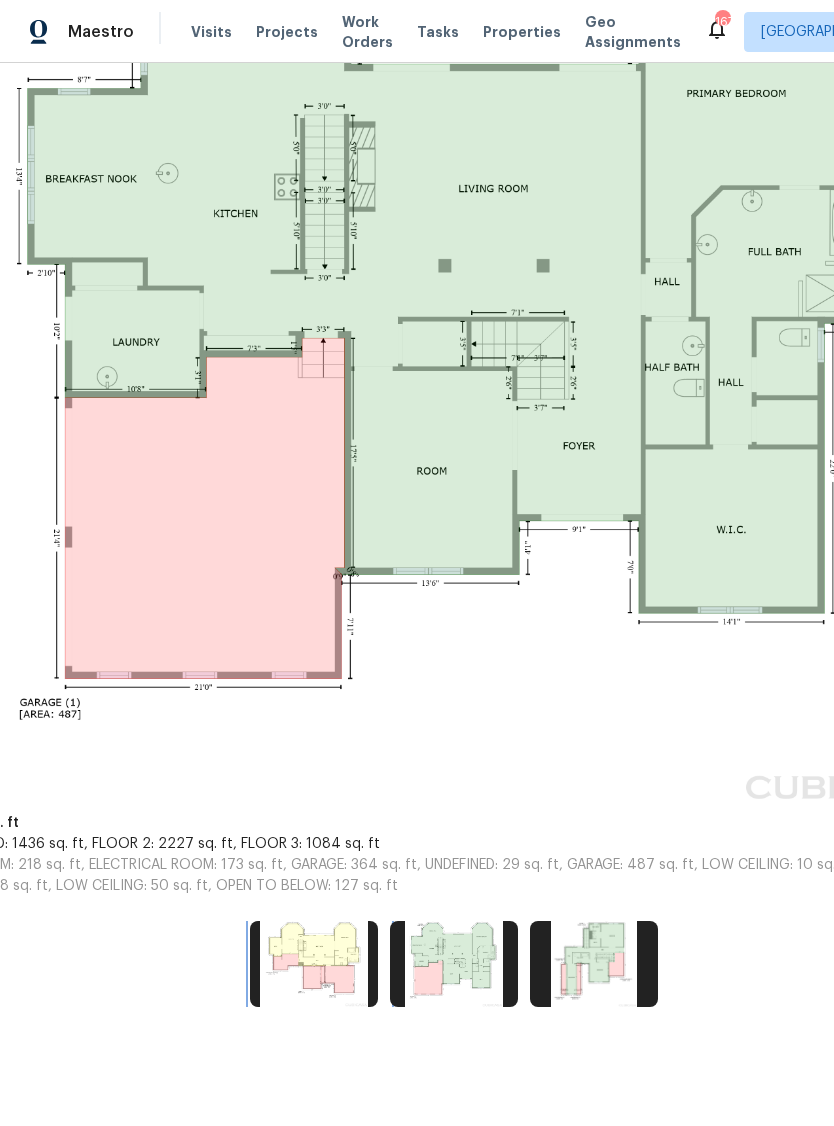 click at bounding box center [314, 964] 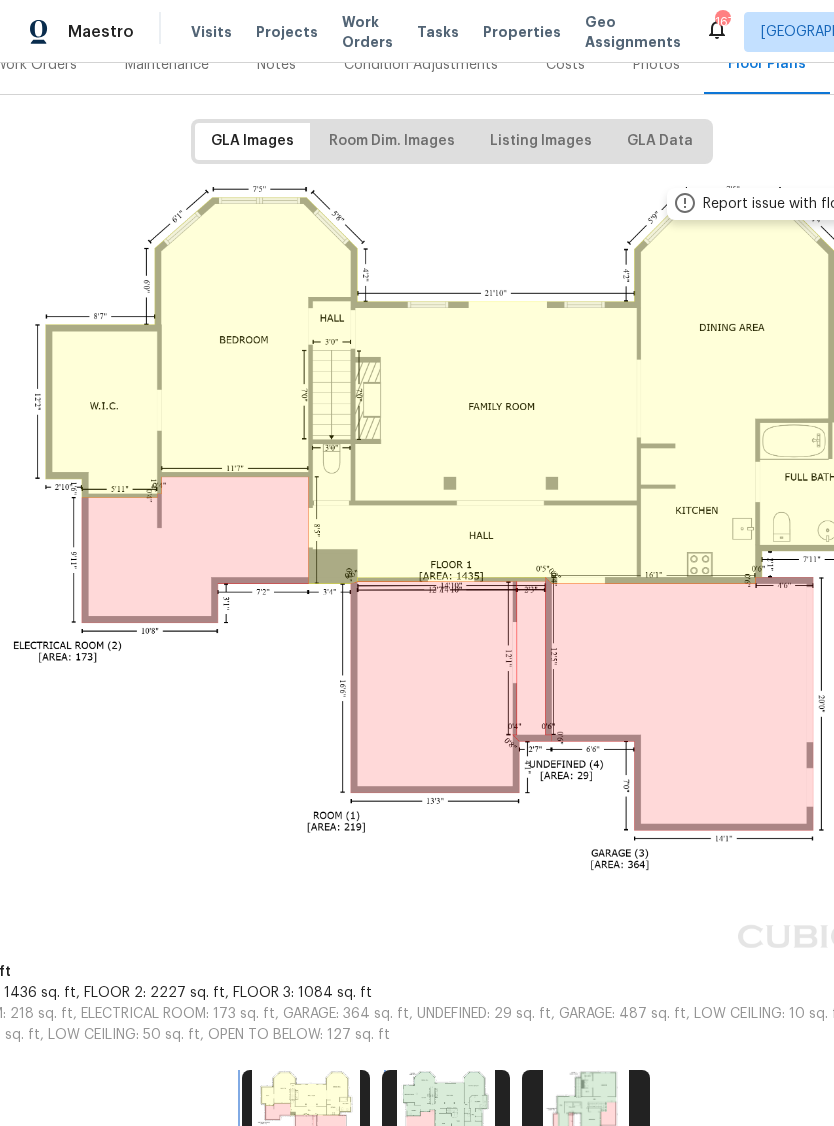 scroll, scrollTop: 266, scrollLeft: 120, axis: both 